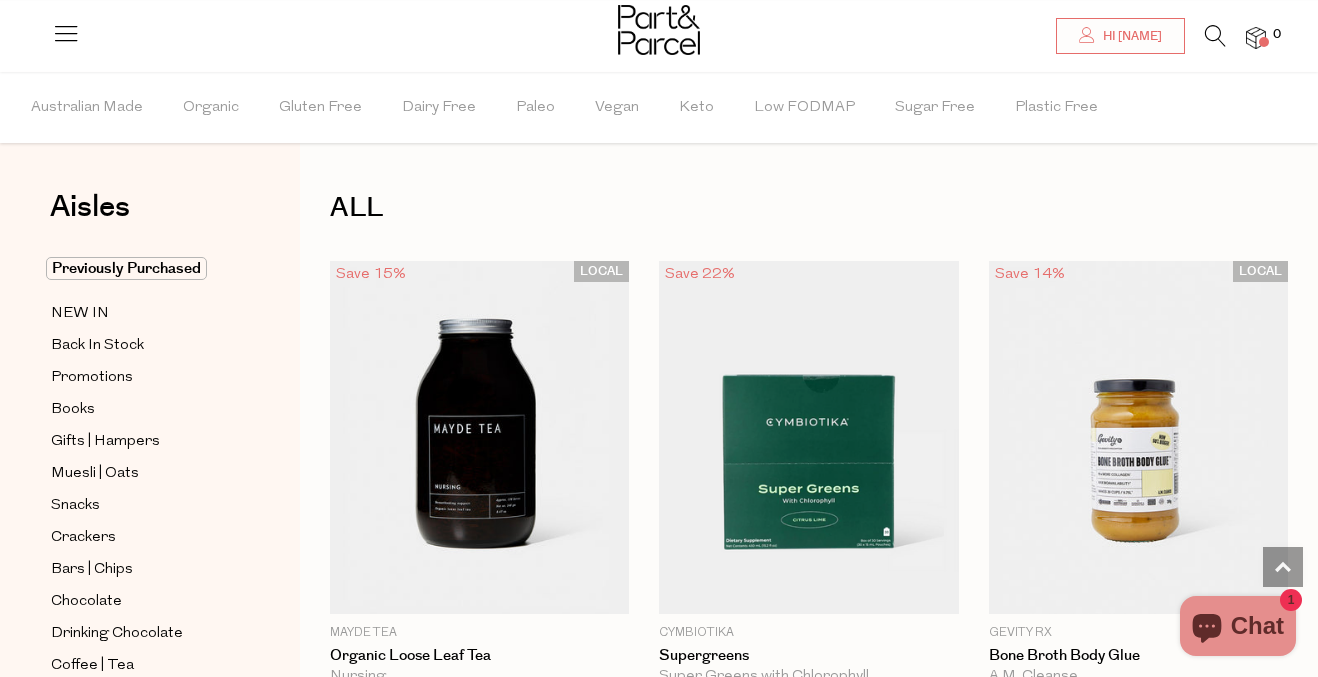 scroll, scrollTop: 10701, scrollLeft: 0, axis: vertical 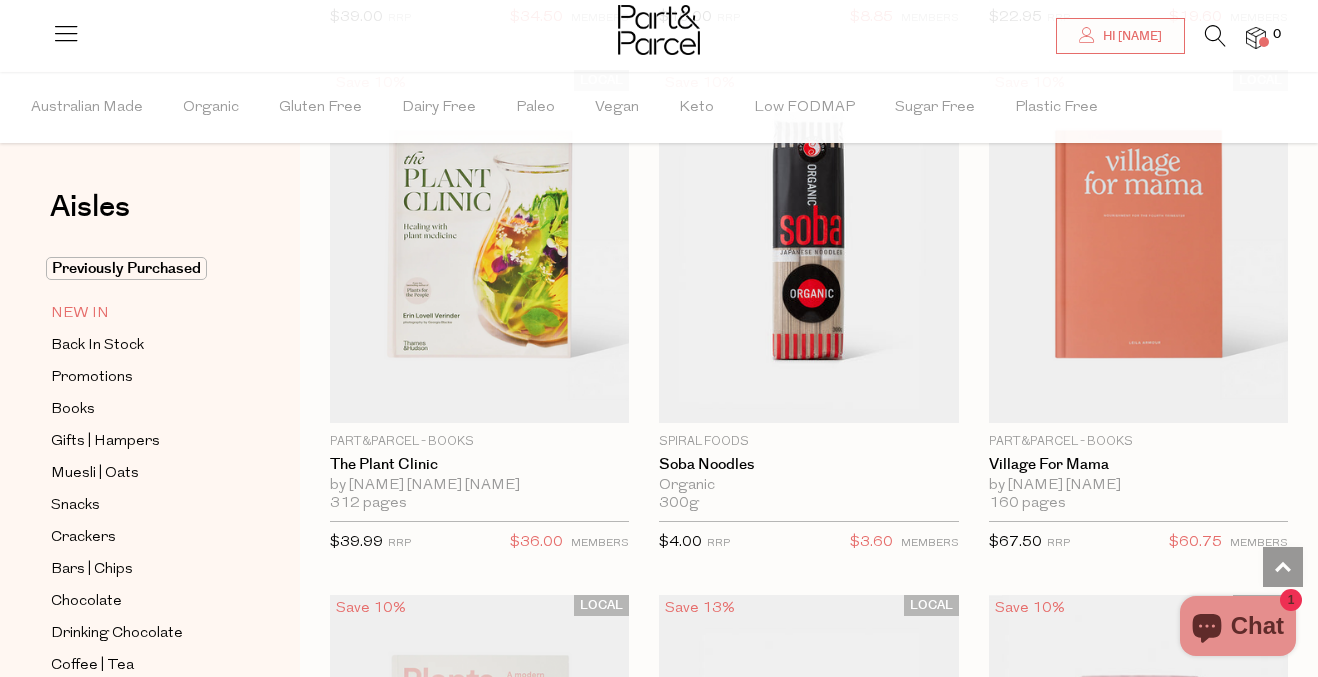 click on "NEW IN" at bounding box center (80, 314) 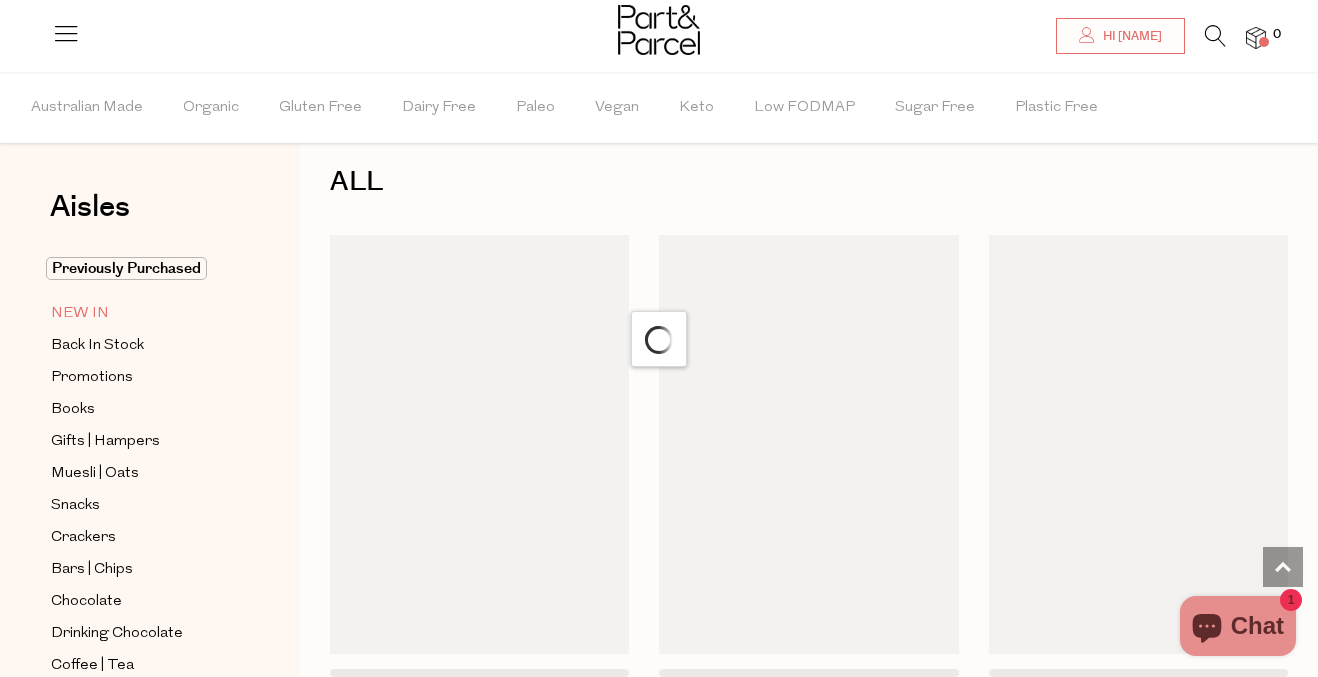 scroll, scrollTop: 0, scrollLeft: 0, axis: both 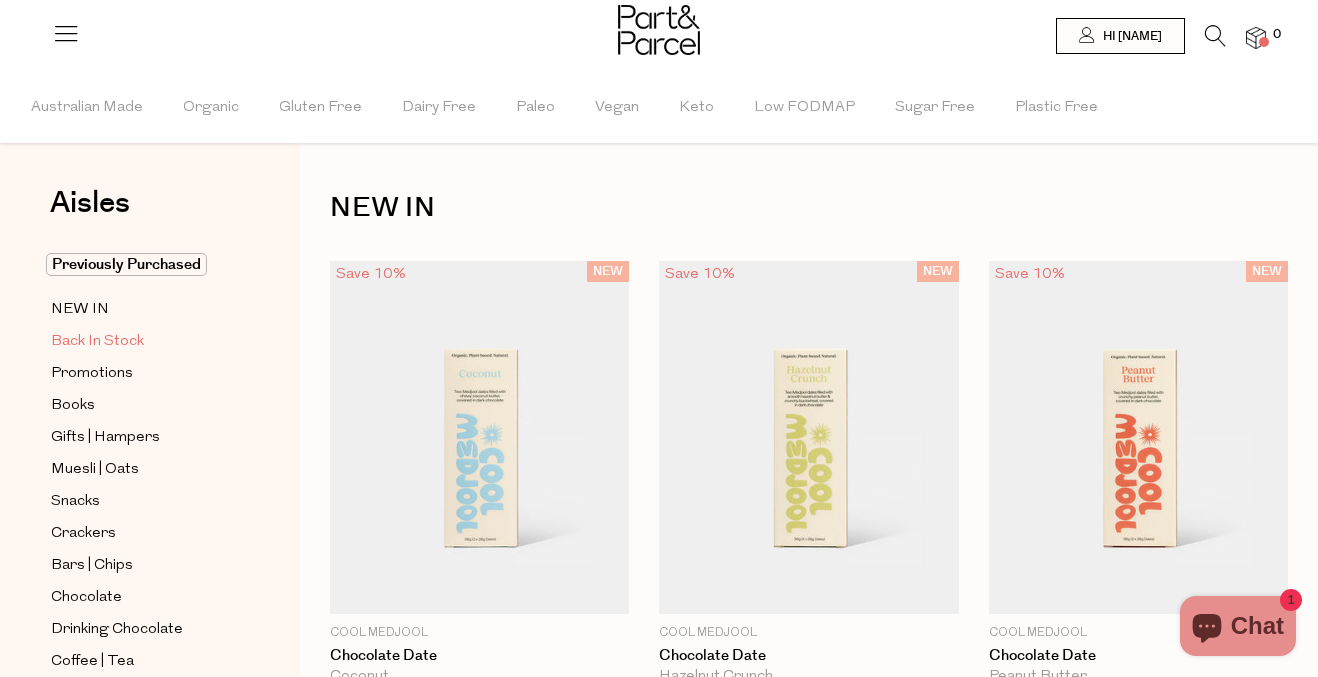 click on "Back In Stock" at bounding box center [97, 342] 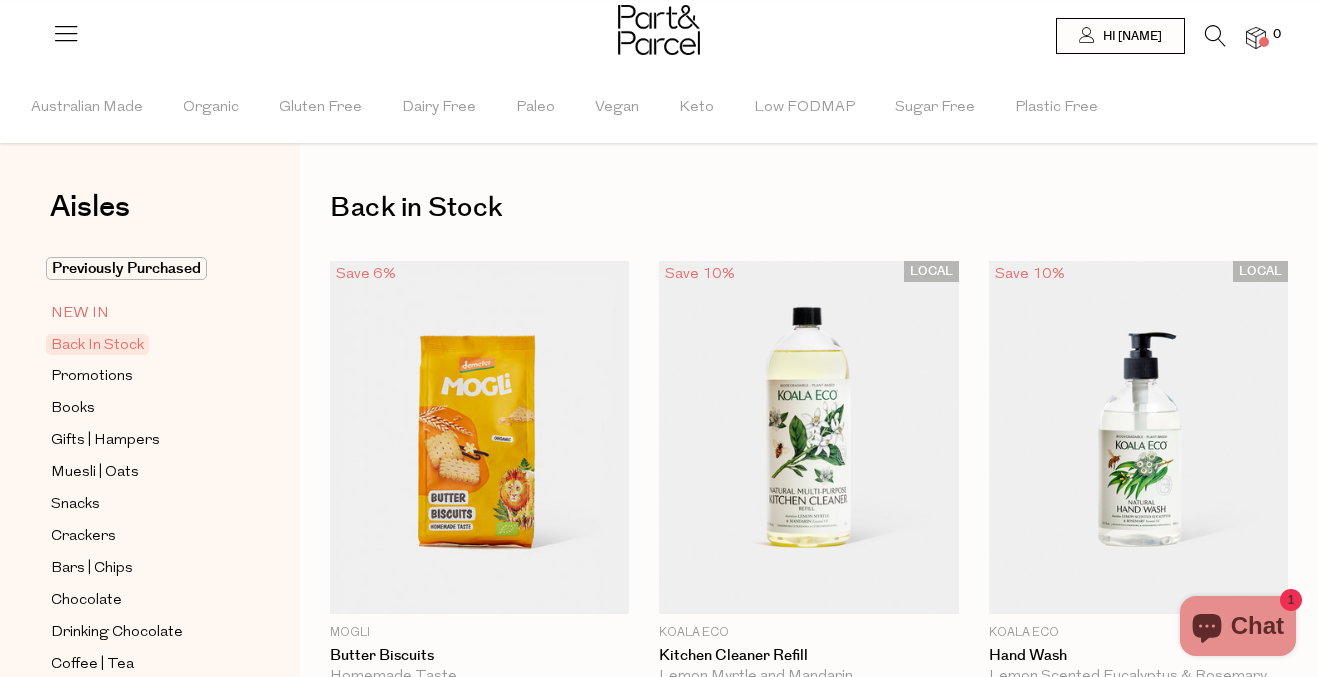 click on "NEW IN" at bounding box center [80, 314] 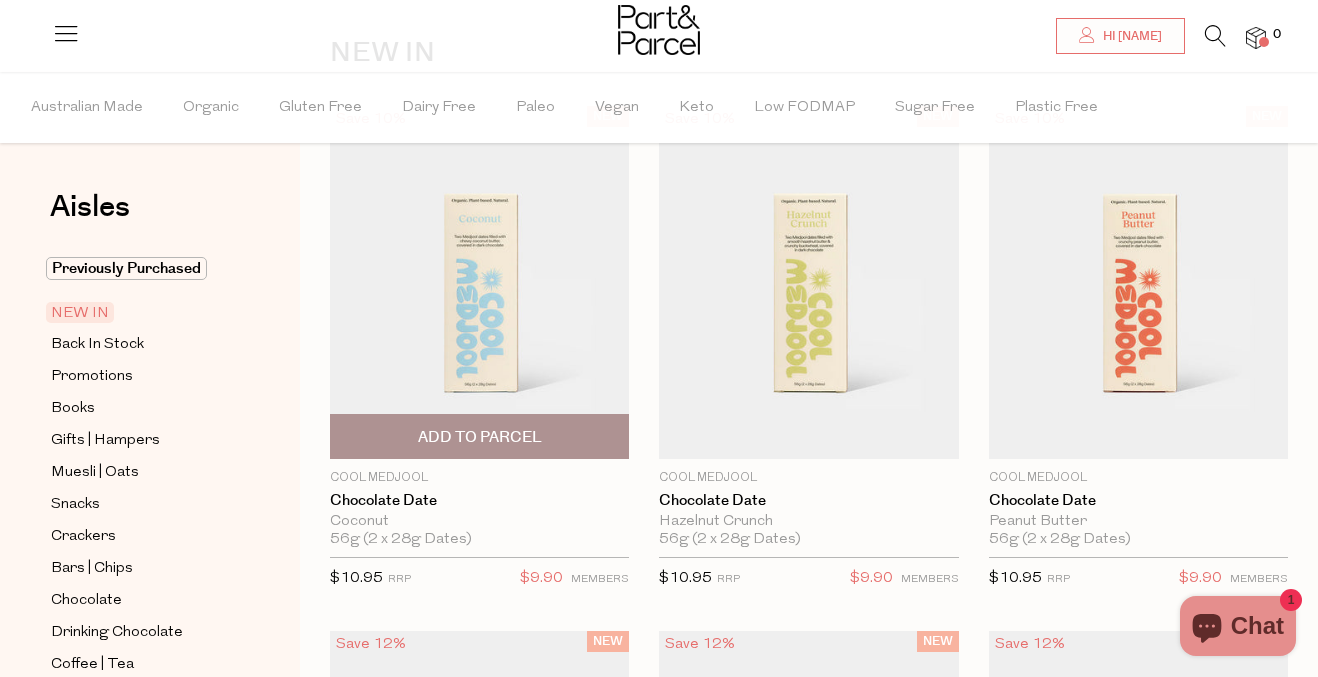 scroll, scrollTop: 158, scrollLeft: 0, axis: vertical 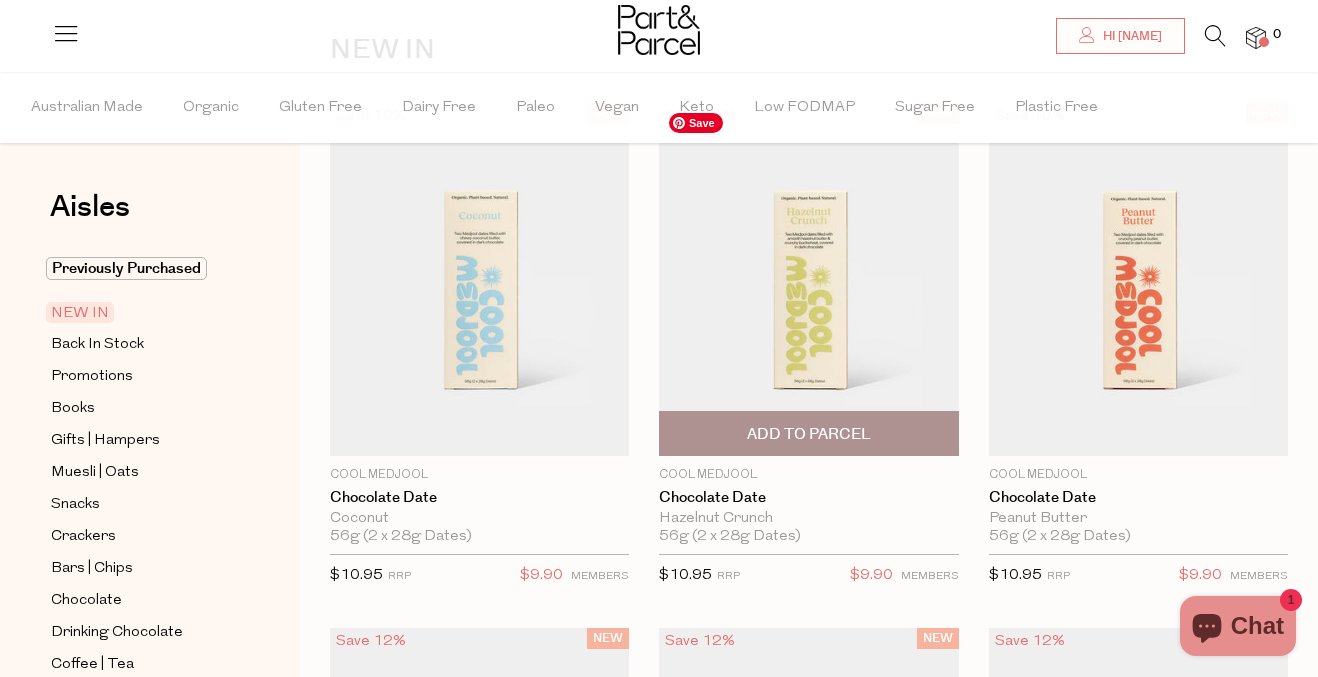 click at bounding box center [808, 279] 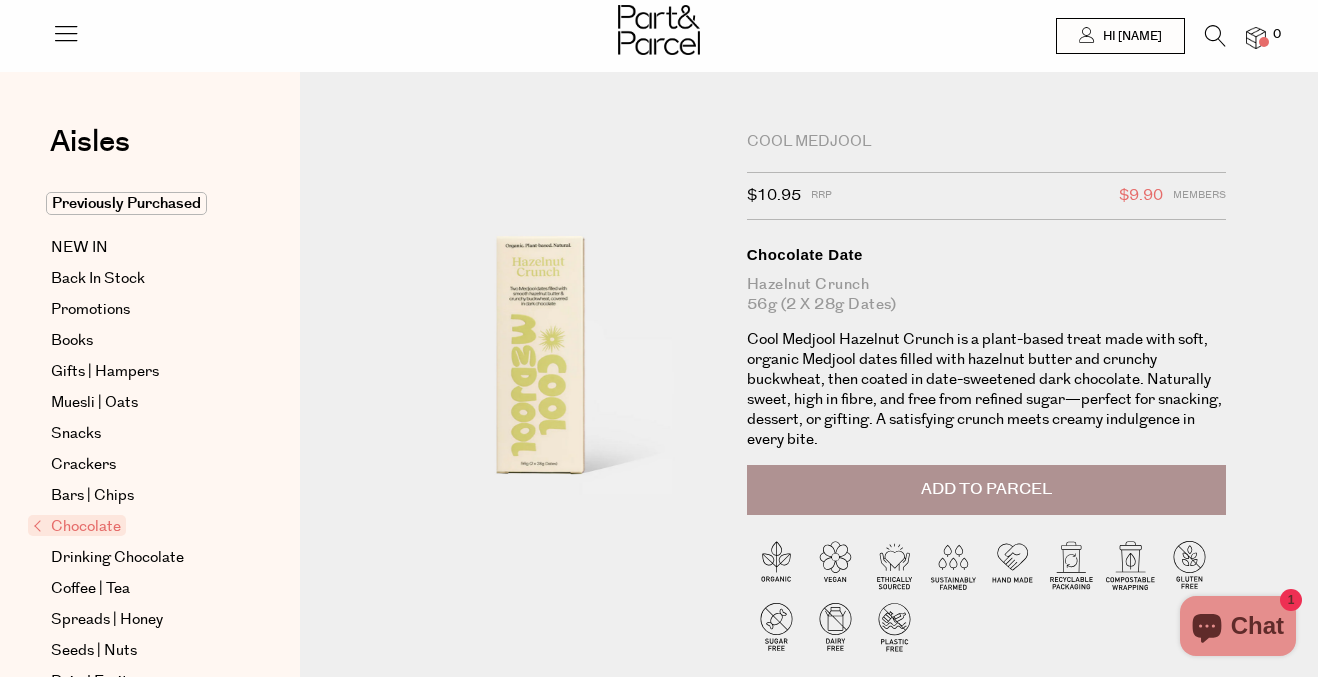 scroll, scrollTop: 0, scrollLeft: 0, axis: both 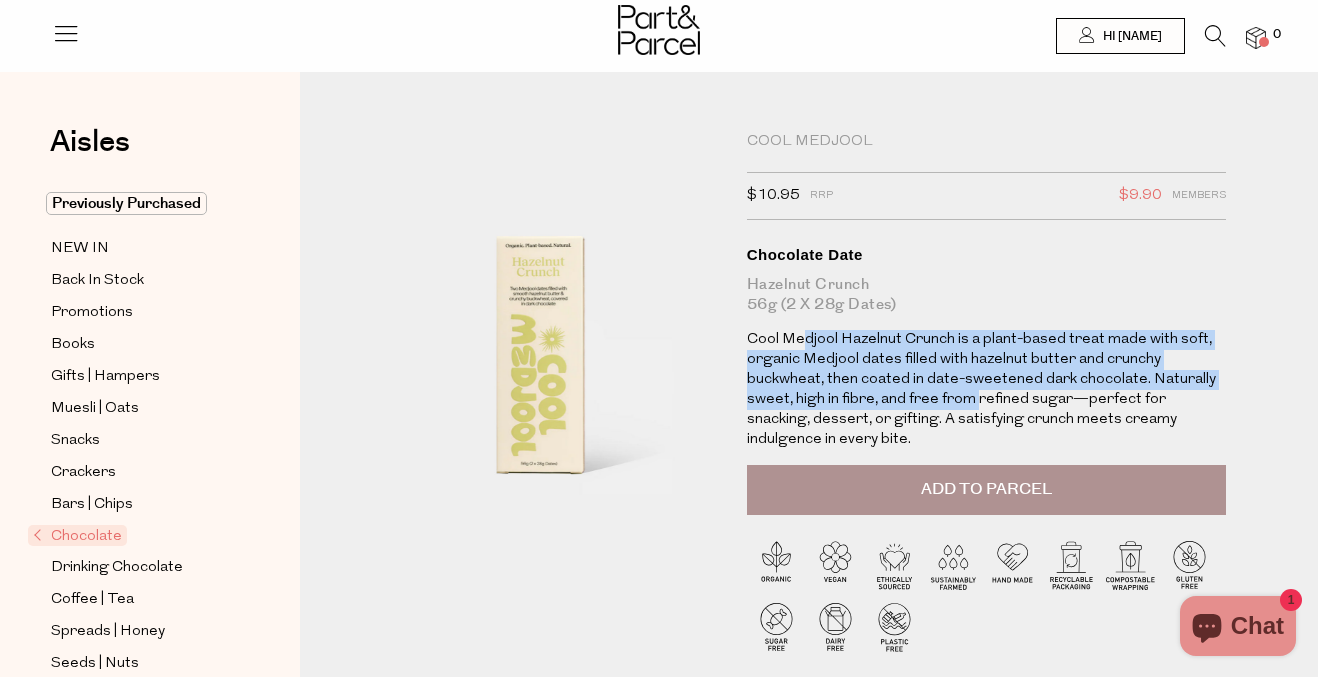 drag, startPoint x: 800, startPoint y: 349, endPoint x: 974, endPoint y: 402, distance: 181.89282 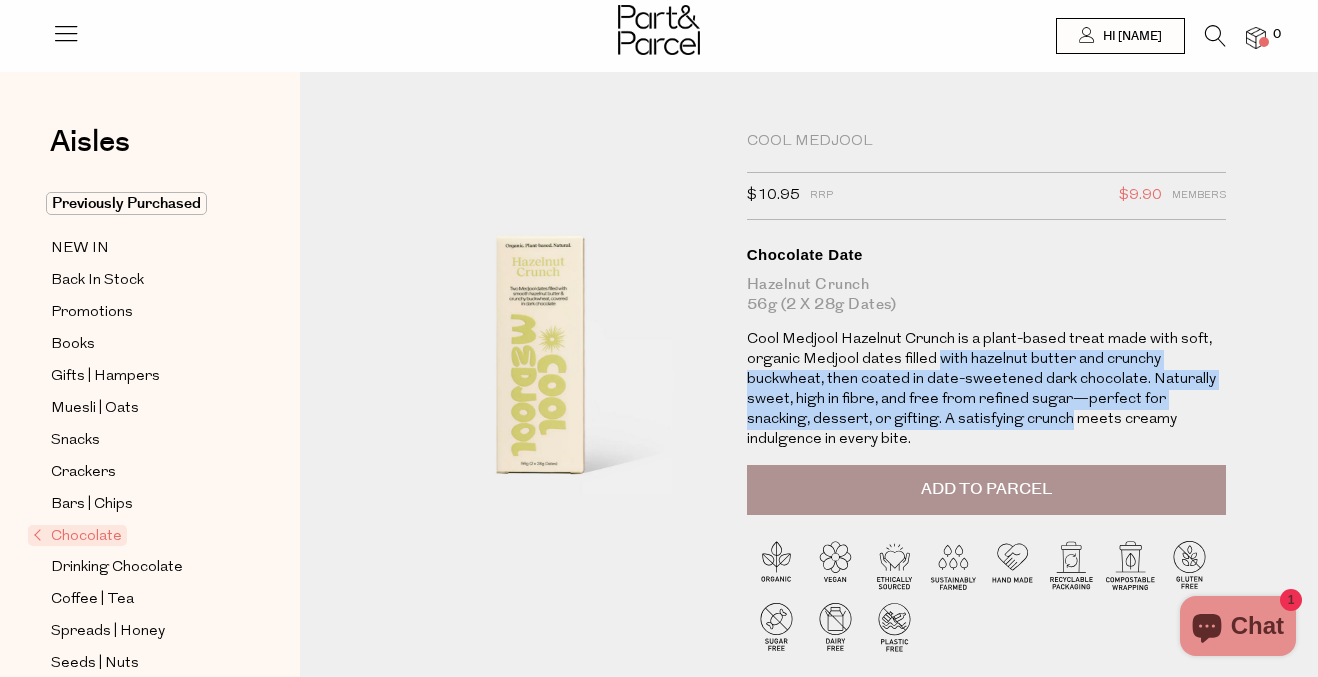 drag, startPoint x: 1001, startPoint y: 410, endPoint x: 934, endPoint y: 363, distance: 81.84131 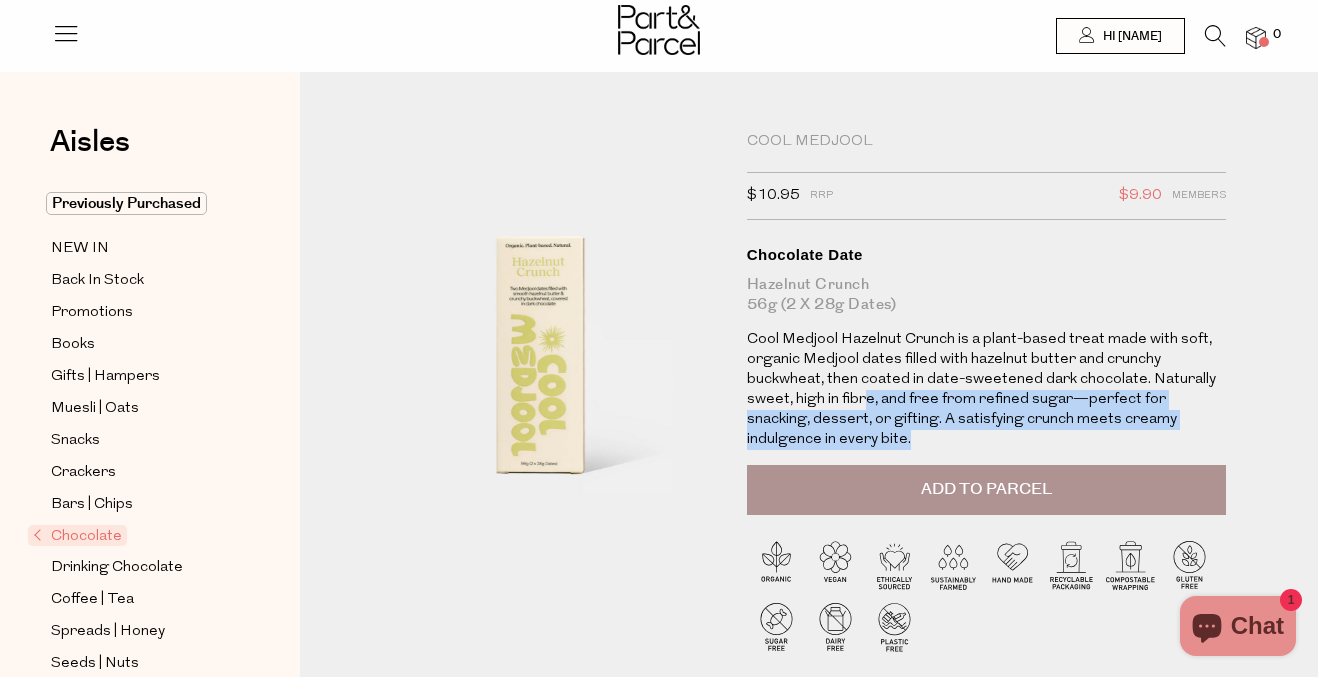 drag, startPoint x: 930, startPoint y: 429, endPoint x: 864, endPoint y: 394, distance: 74.70609 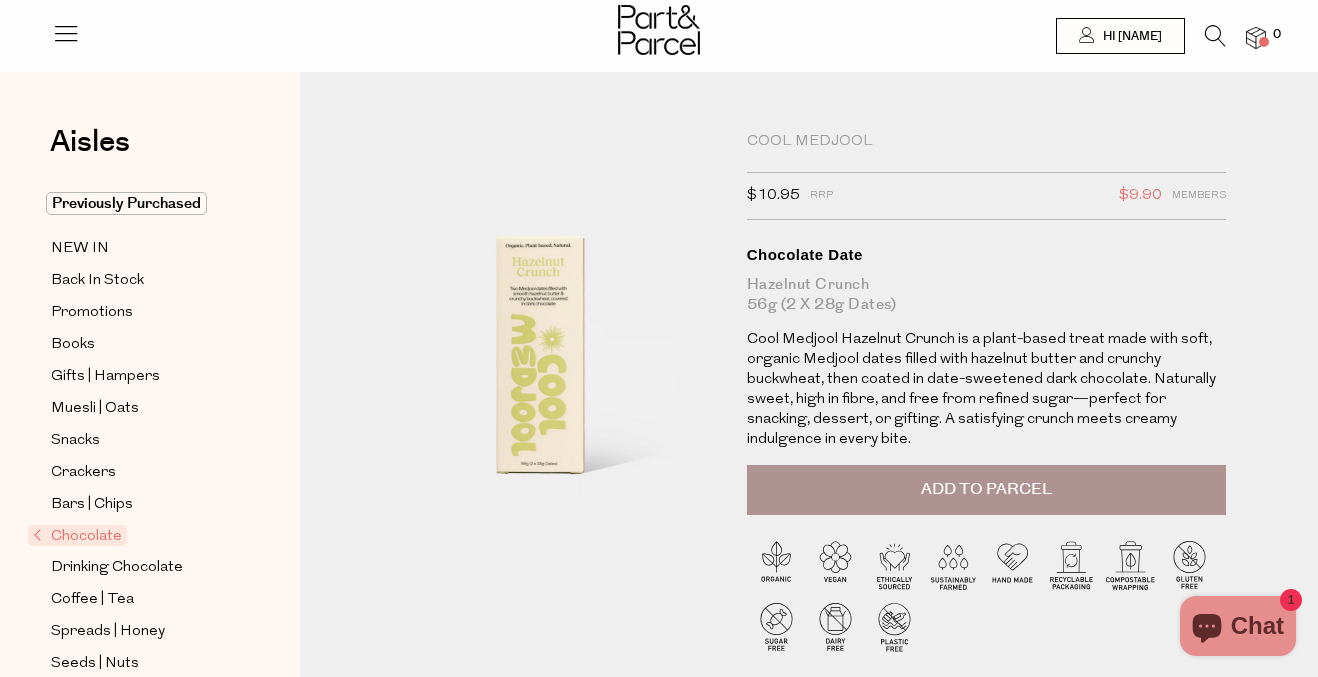 click on "Add to Parcel" at bounding box center [986, 490] 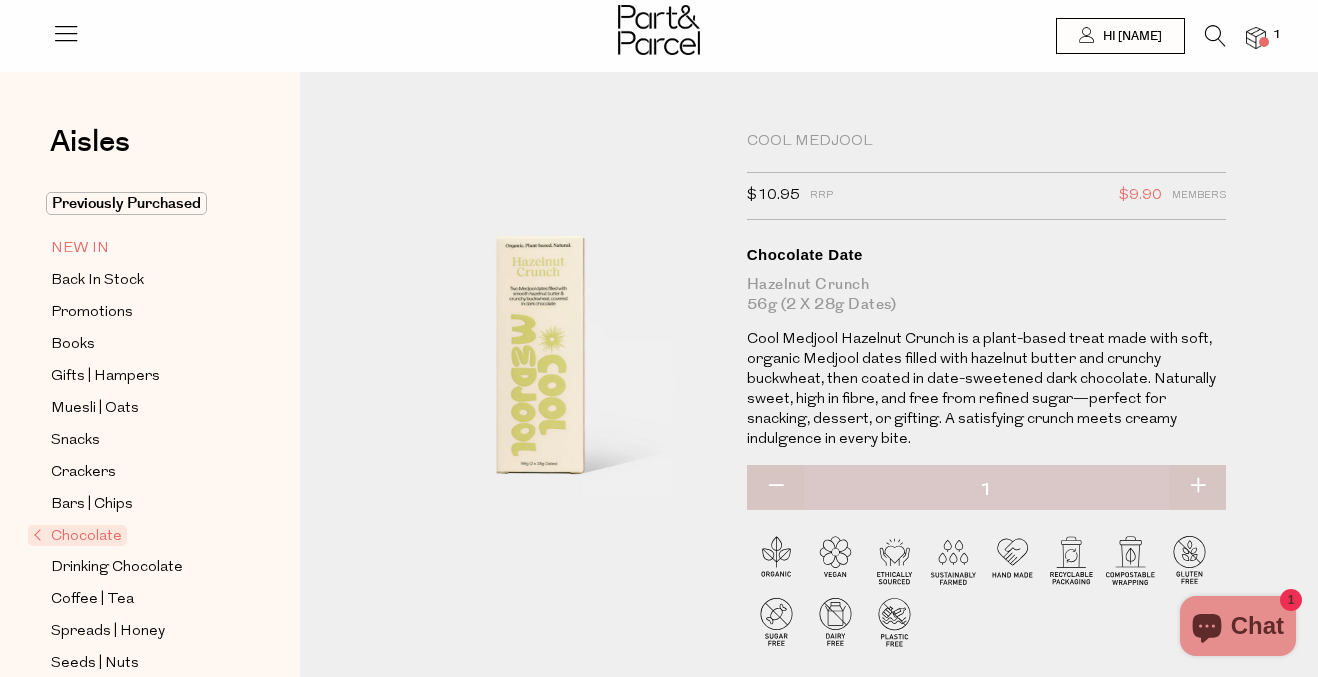 click on "NEW IN" at bounding box center (80, 249) 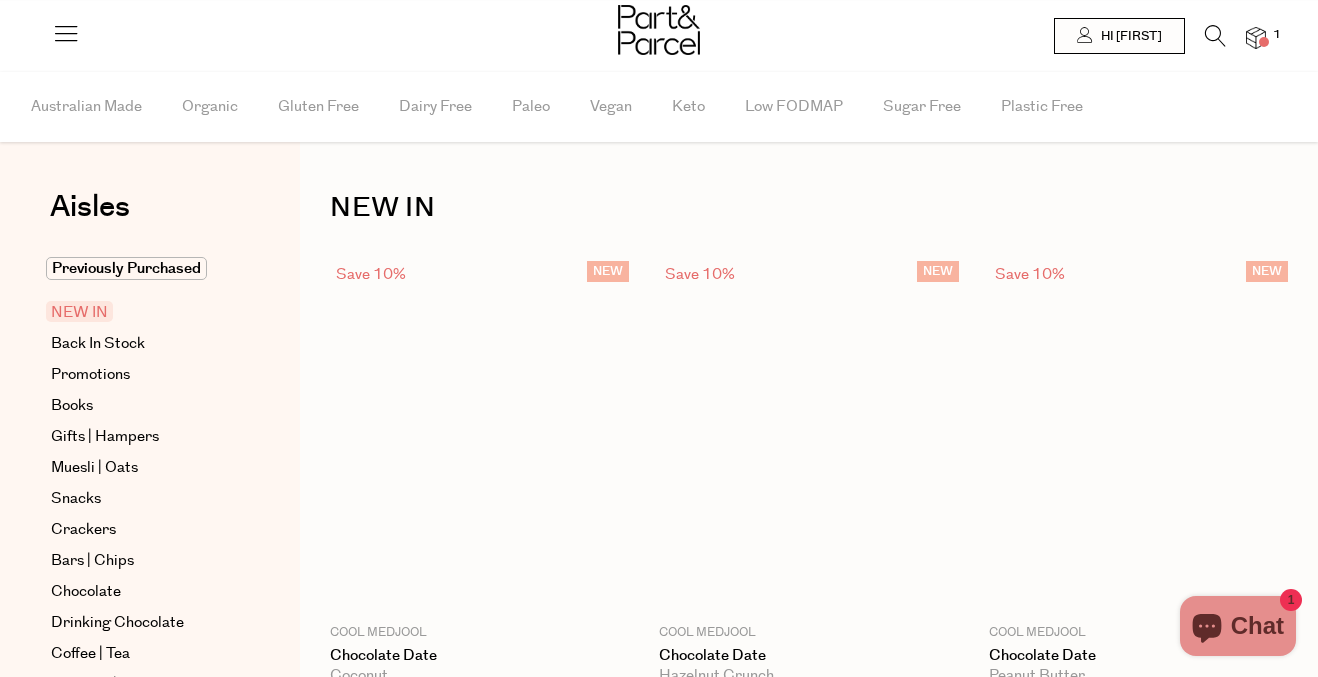 scroll, scrollTop: 0, scrollLeft: 0, axis: both 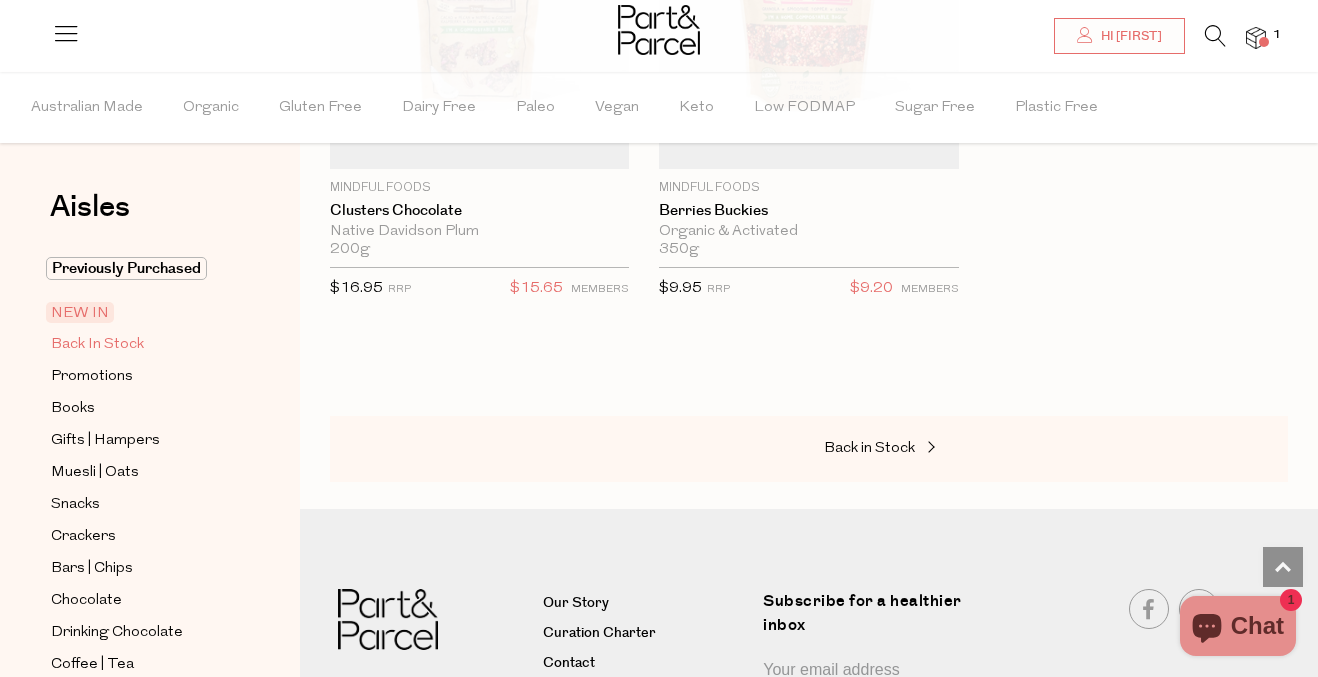 click on "Back In Stock" at bounding box center [97, 345] 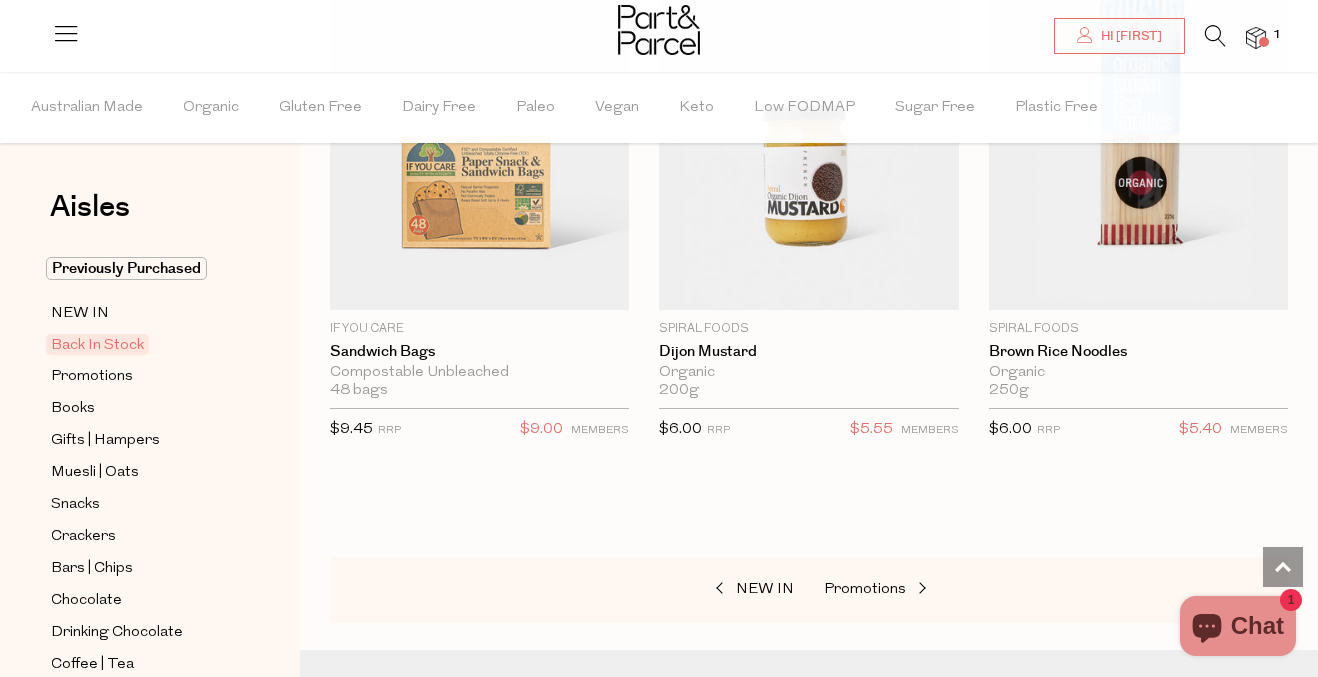 scroll, scrollTop: 1356, scrollLeft: 0, axis: vertical 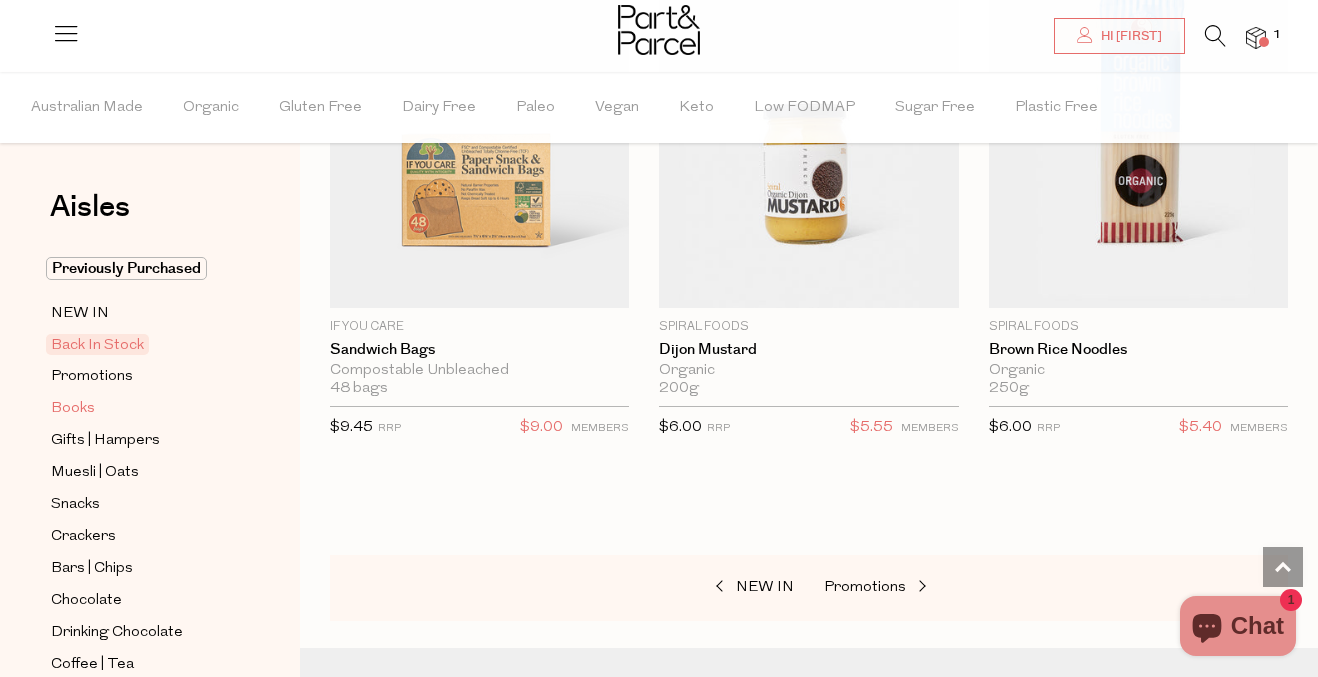 click on "Books" at bounding box center (73, 409) 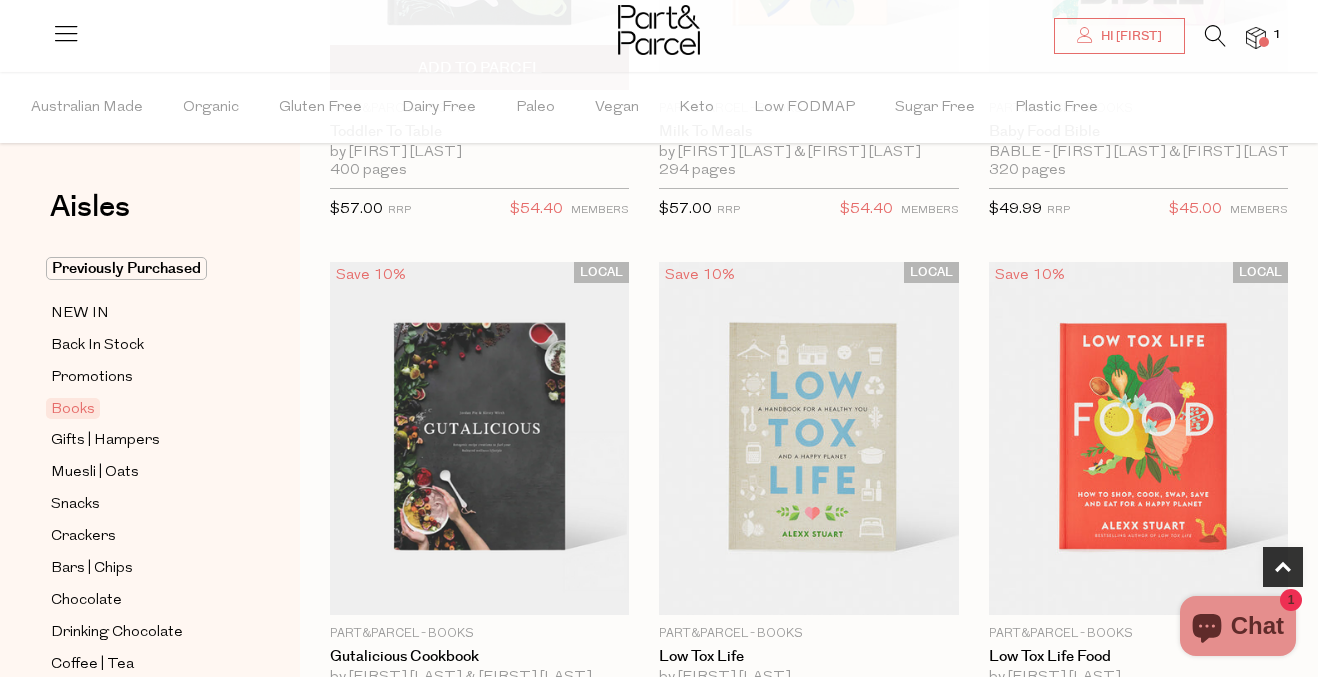 scroll, scrollTop: 526, scrollLeft: 0, axis: vertical 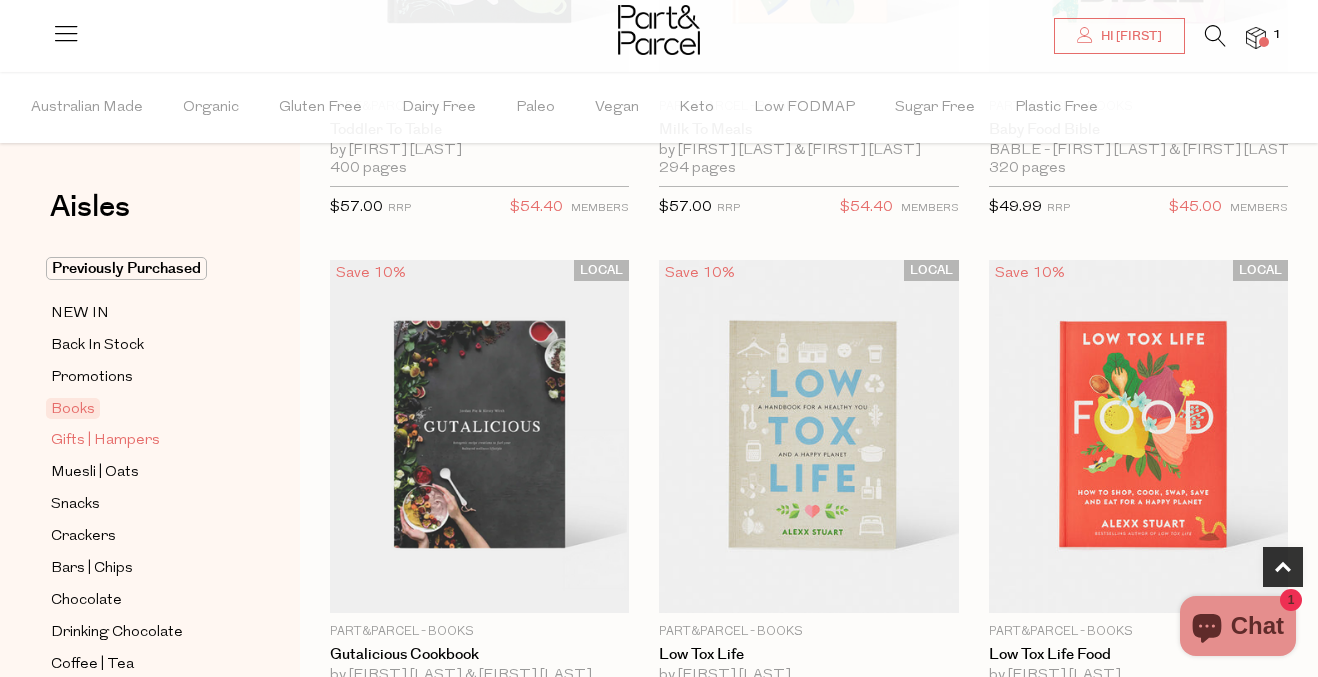 click on "Gifts | Hampers" at bounding box center [105, 441] 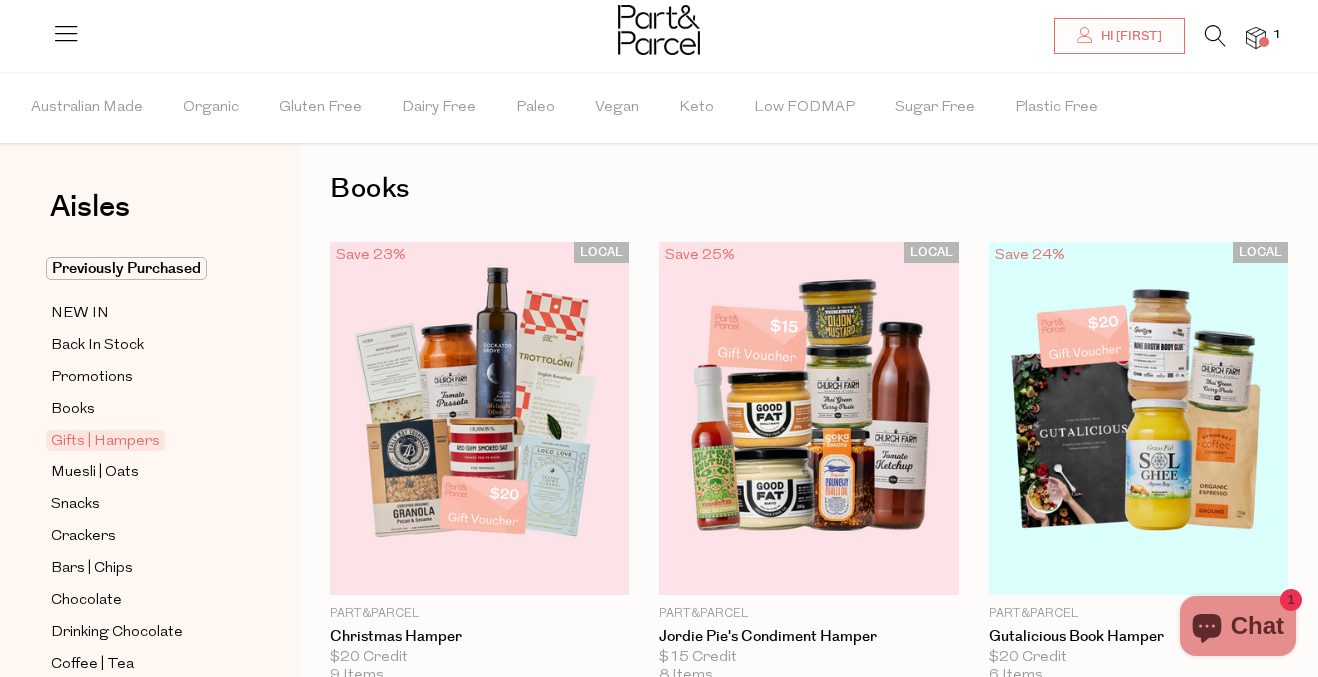 scroll, scrollTop: 2, scrollLeft: 0, axis: vertical 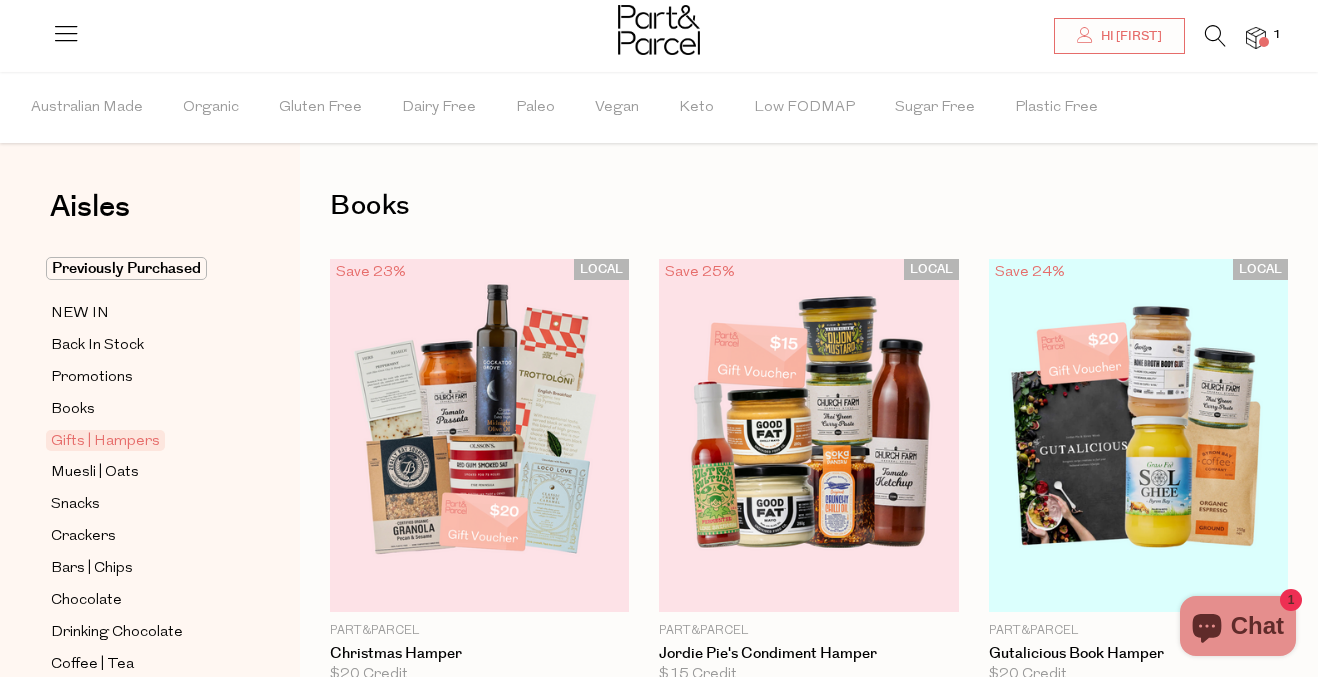 click on "Previously Purchased
NEW IN
Back In Stock
Promotions
Books
Gifts | Hampers
Muesli | Oats
Snacks
Crackers
Bars | Chips
Chocolate
Drinking Chocolate" at bounding box center (150, 771) 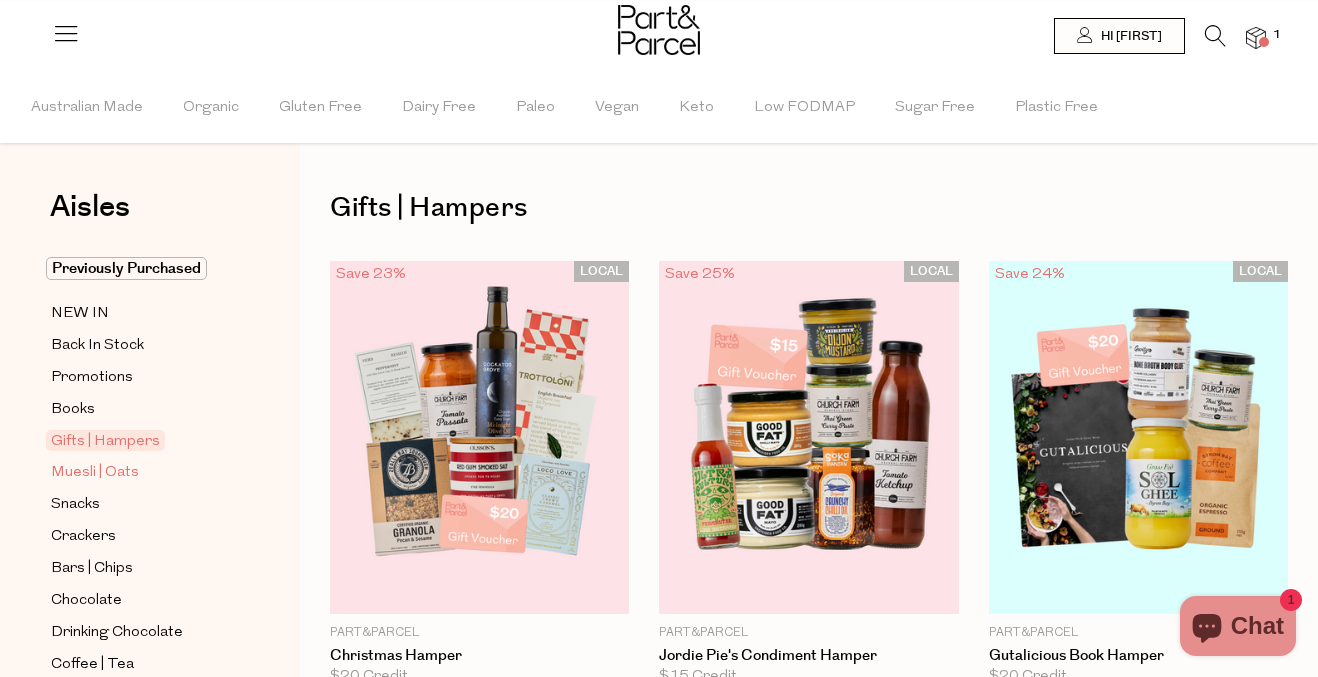 click on "Muesli | Oats" at bounding box center (95, 473) 